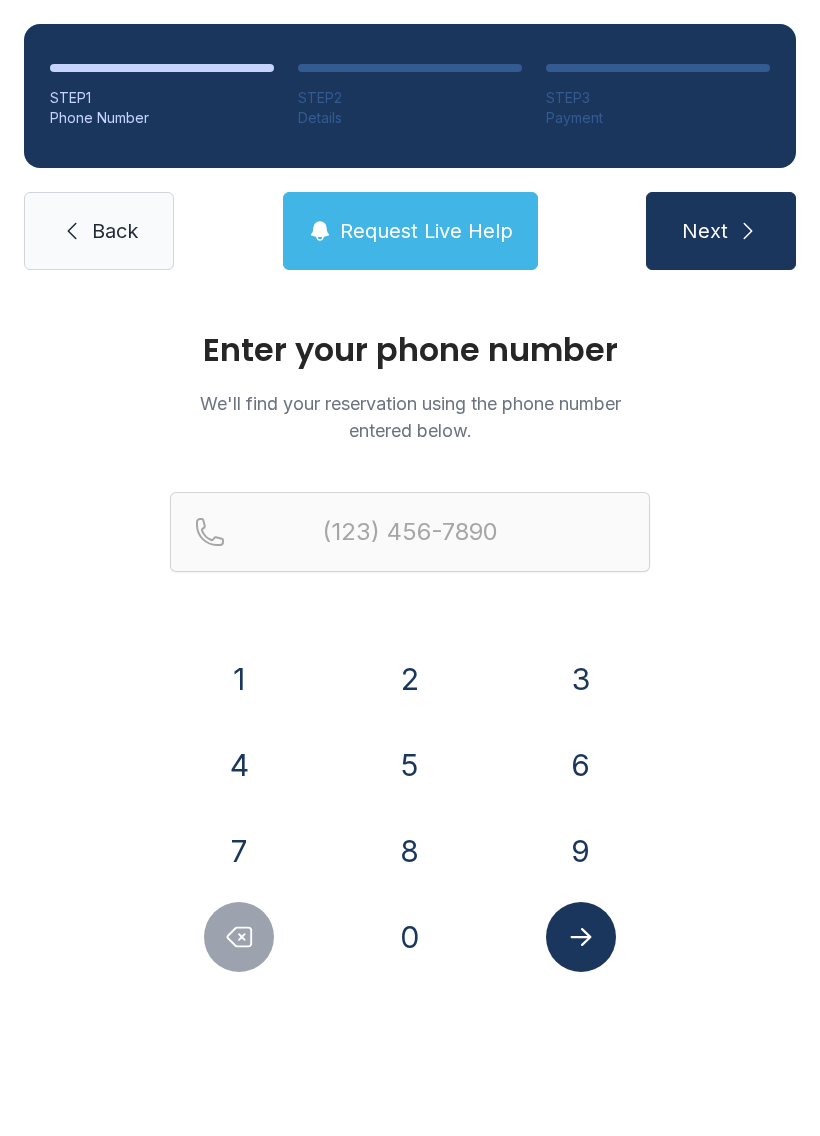 scroll, scrollTop: 0, scrollLeft: 0, axis: both 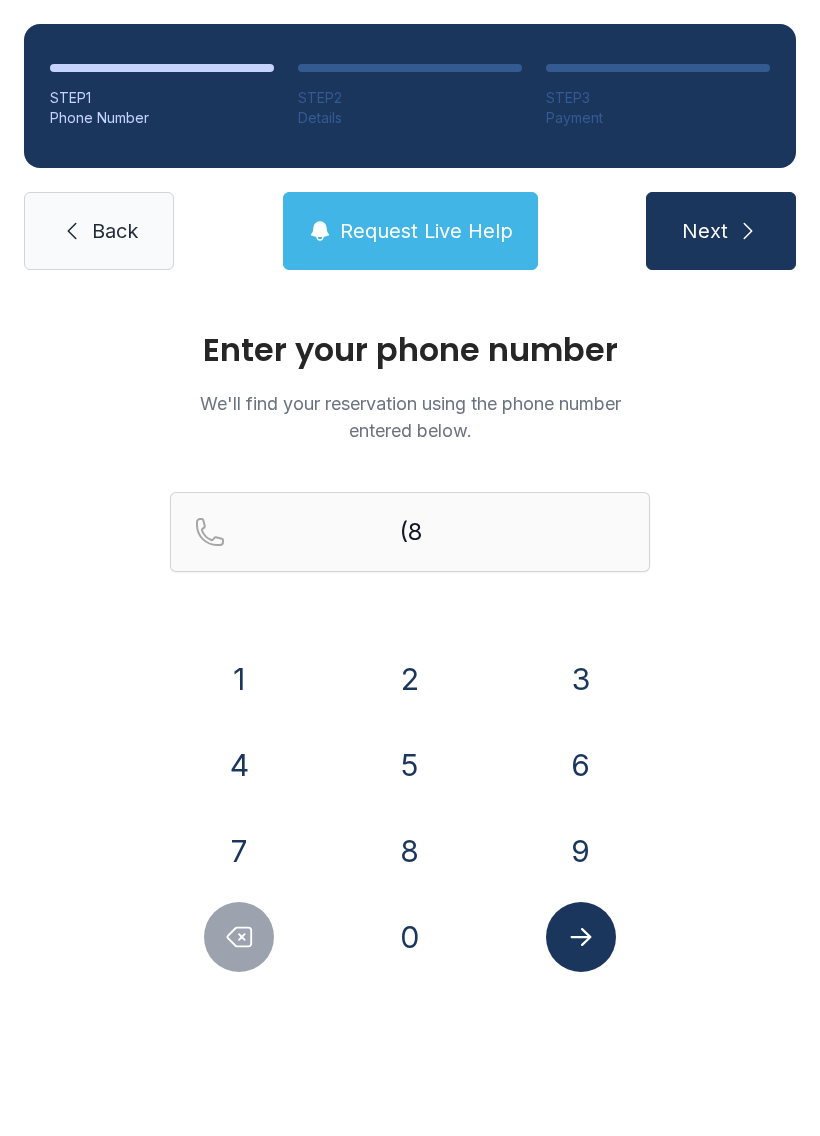 click on "4" at bounding box center [239, 679] 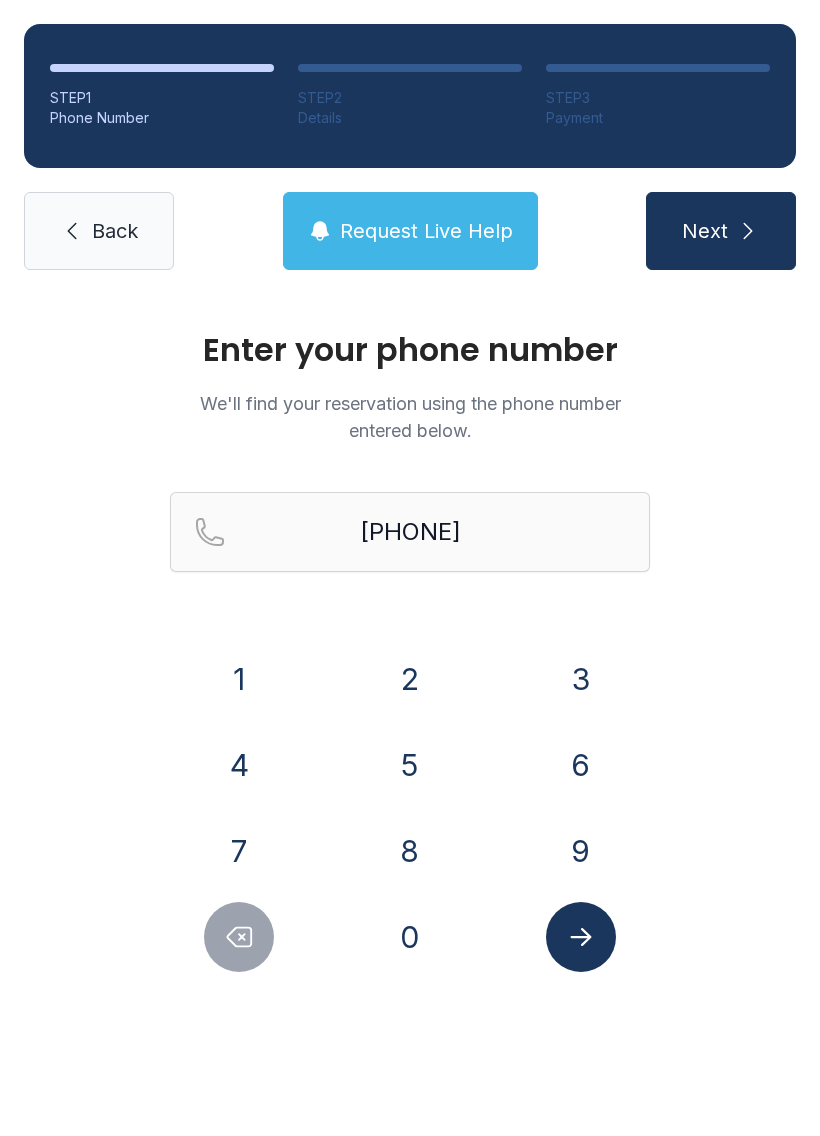 click on "5" at bounding box center (239, 679) 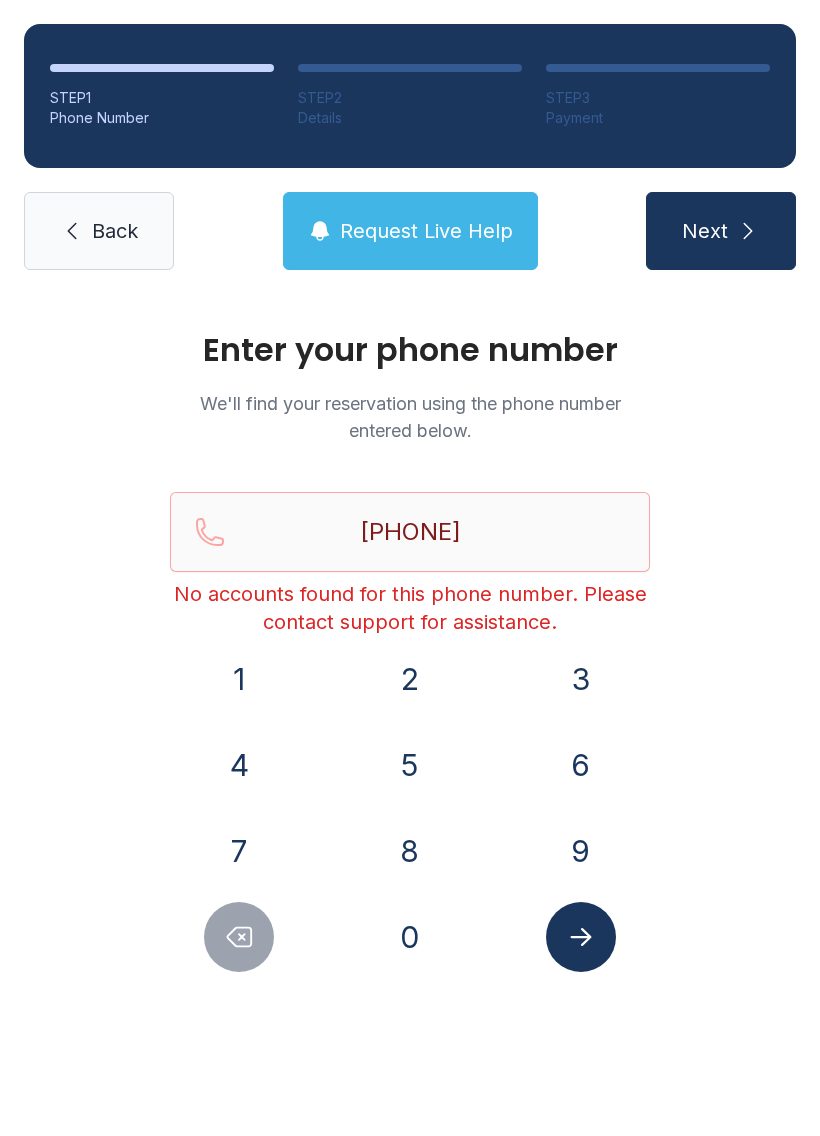 click on "Next" at bounding box center [705, 231] 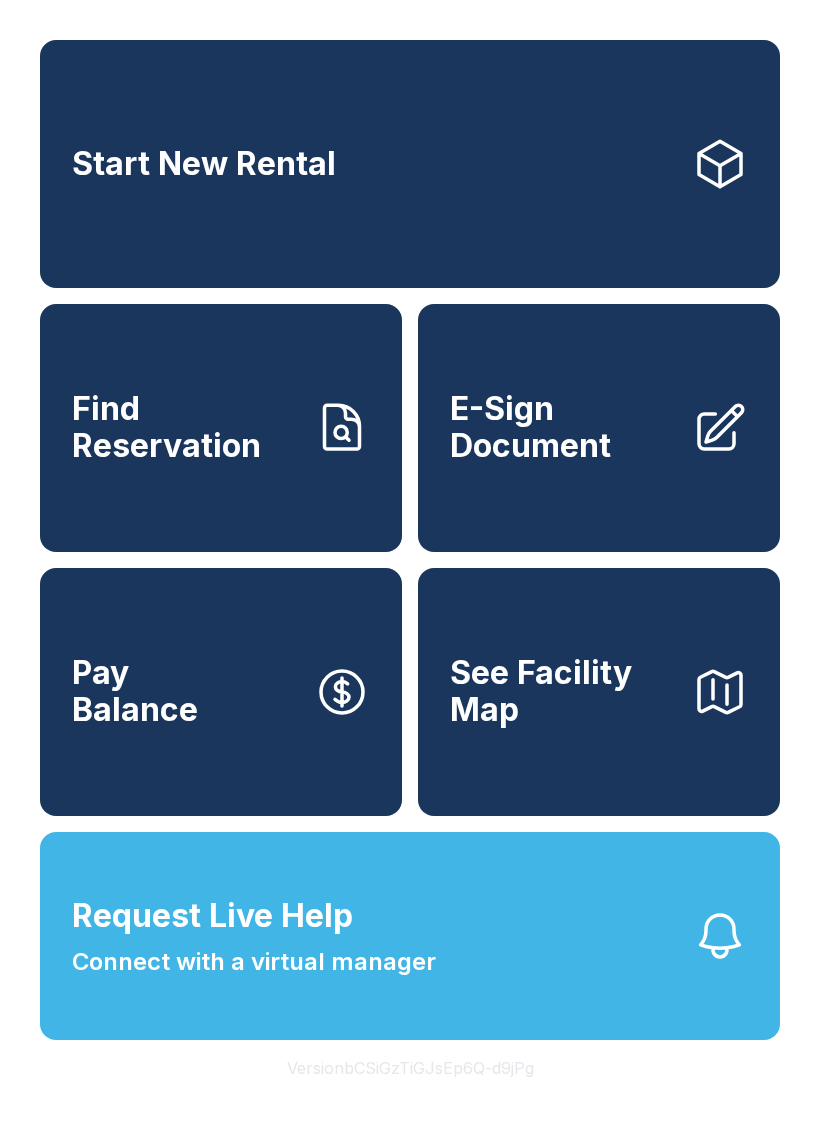 click on "Find Reservation" at bounding box center (221, 428) 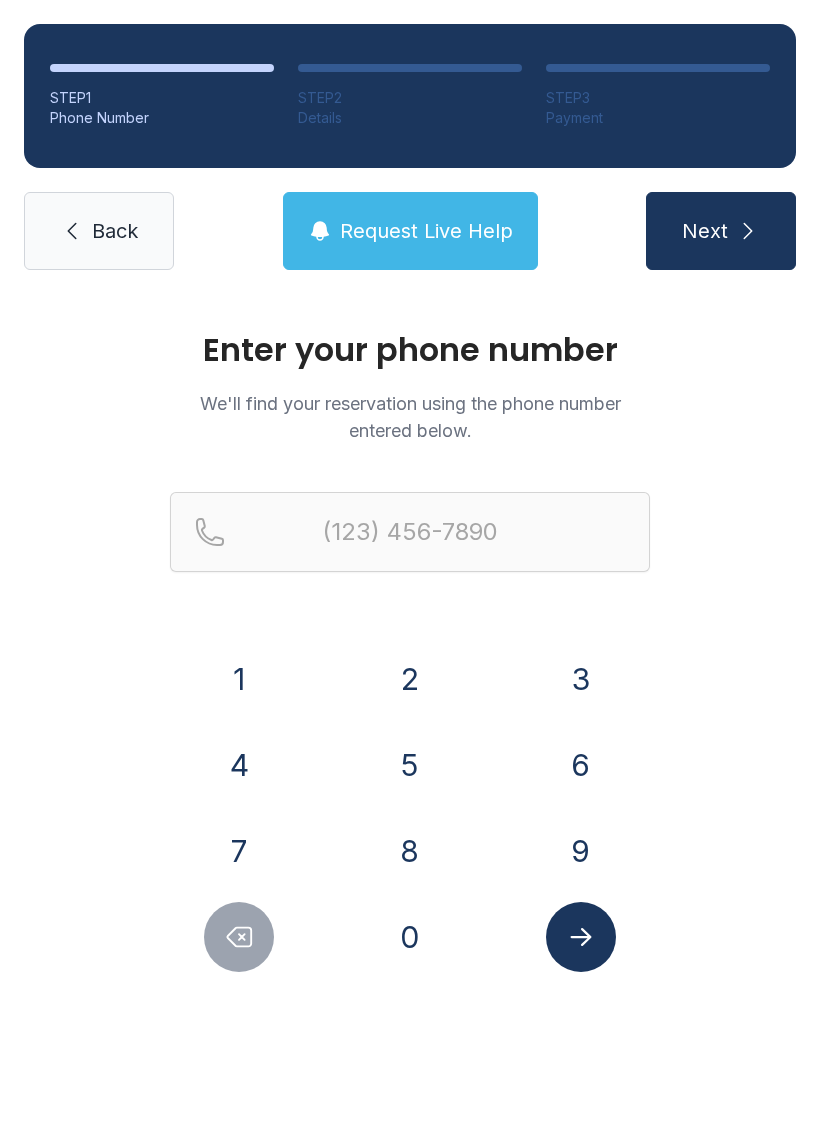 click on "Back" at bounding box center [115, 231] 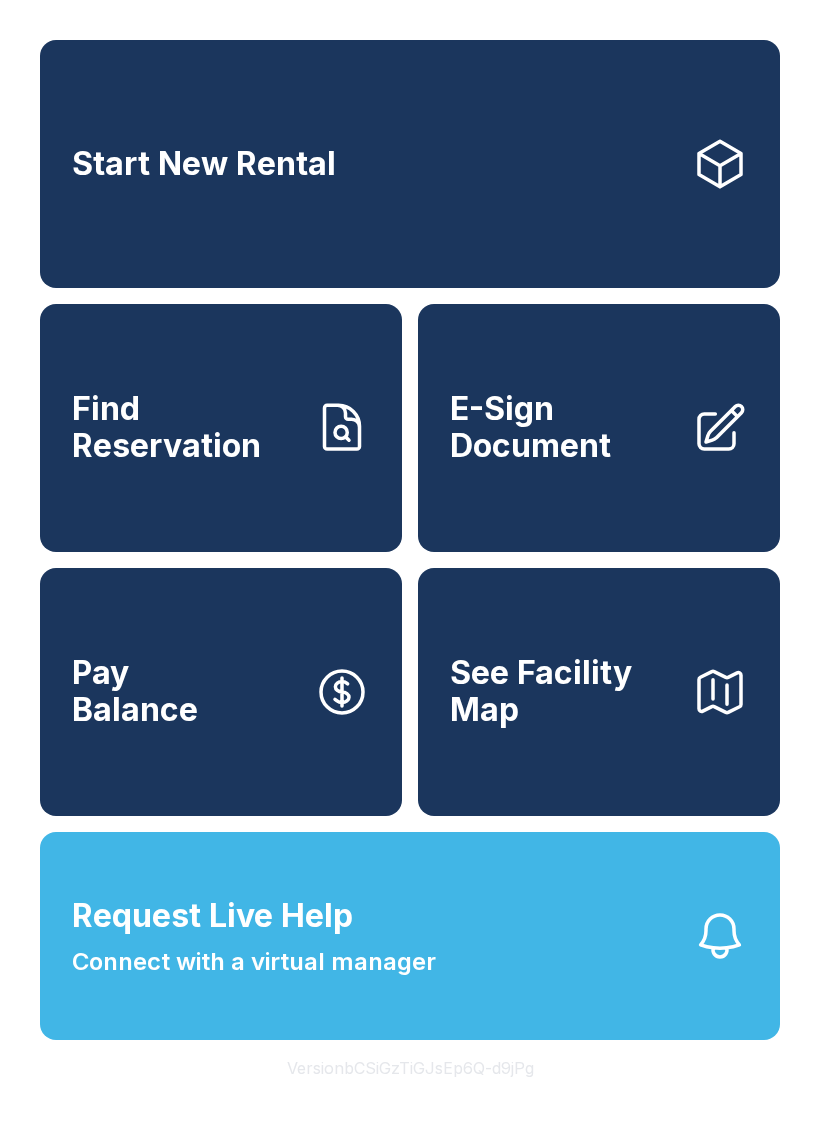 click on "Find Reservation" at bounding box center [185, 427] 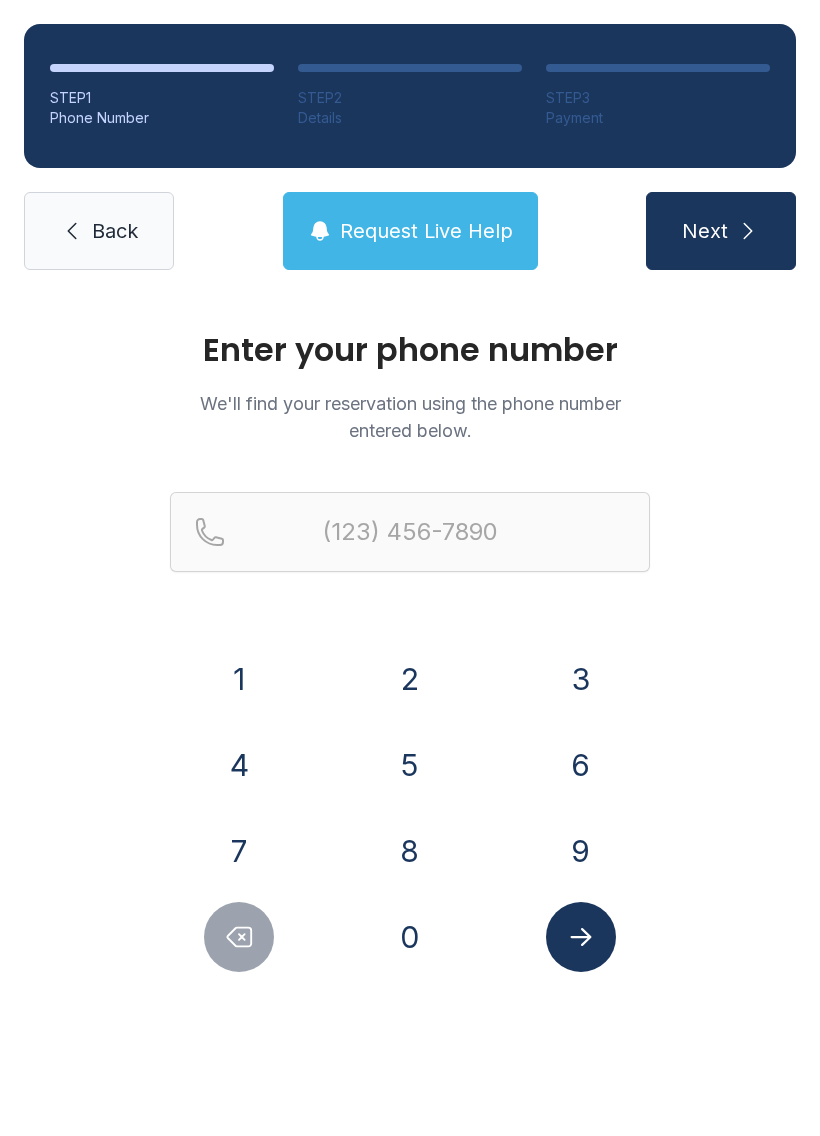 click on "Request Live Help" at bounding box center (426, 231) 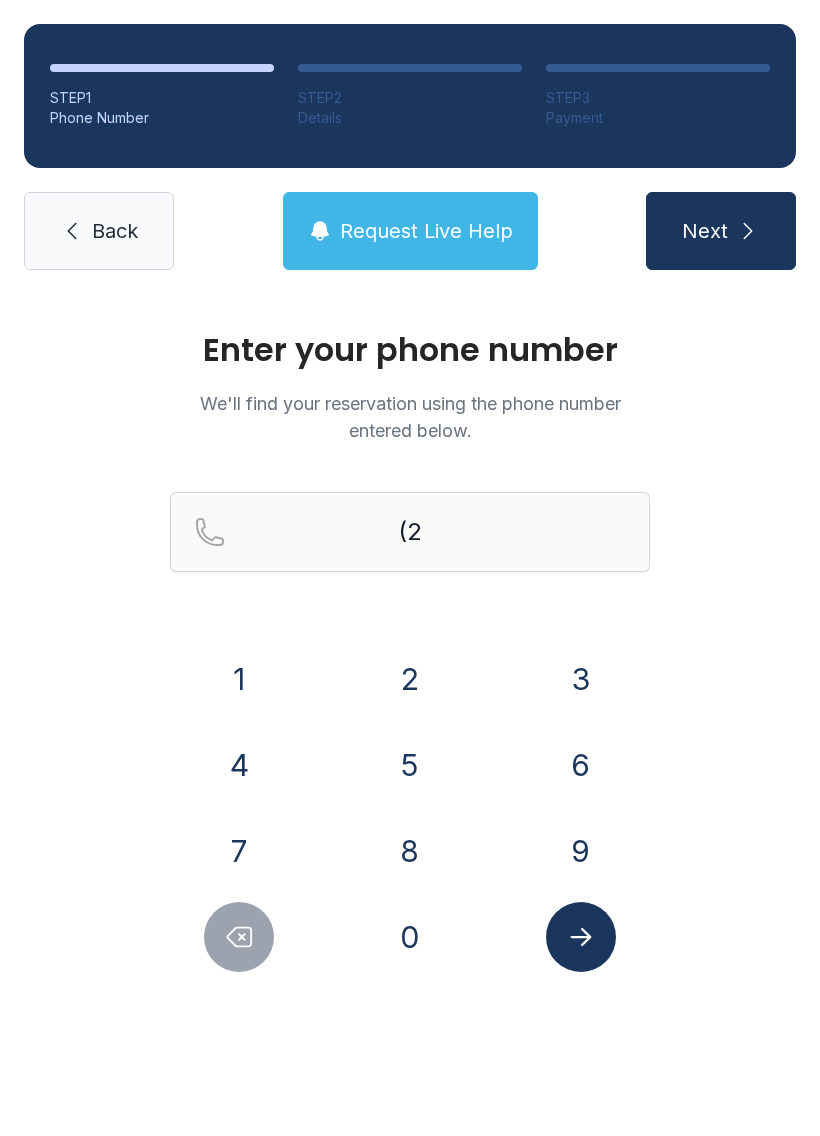 click at bounding box center (581, 937) 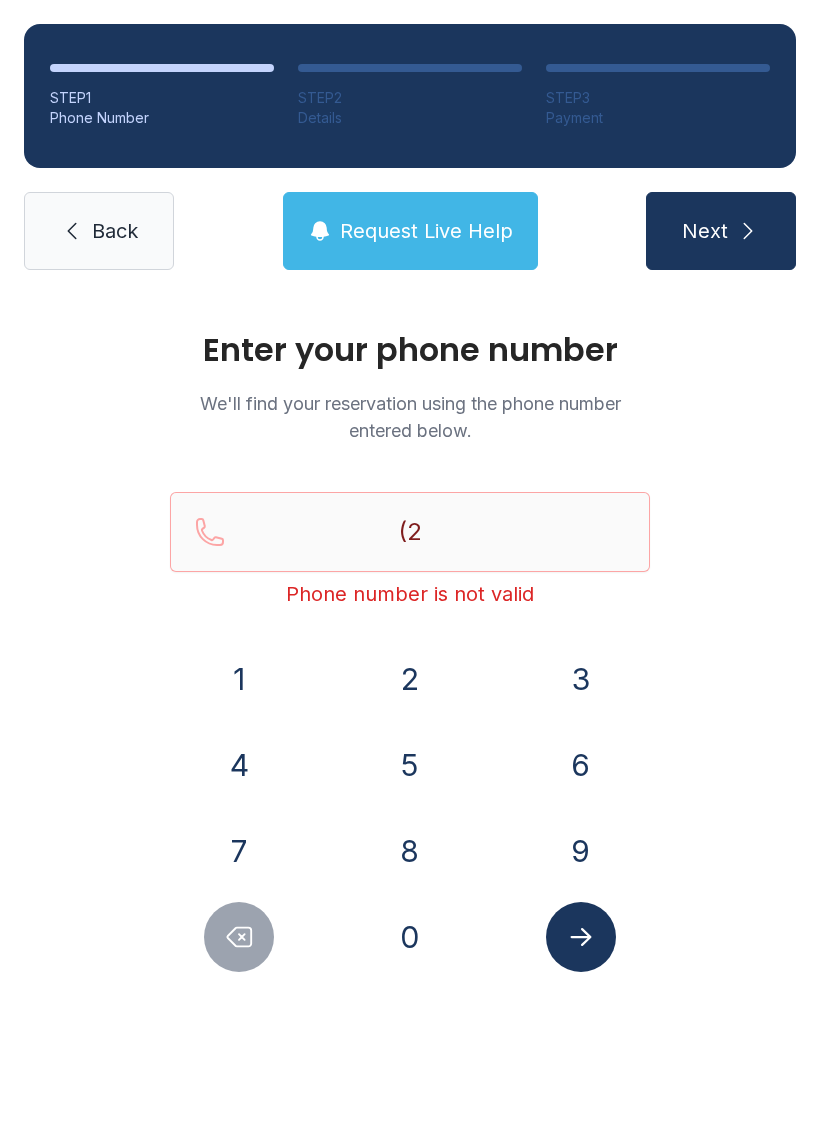 click at bounding box center (72, 231) 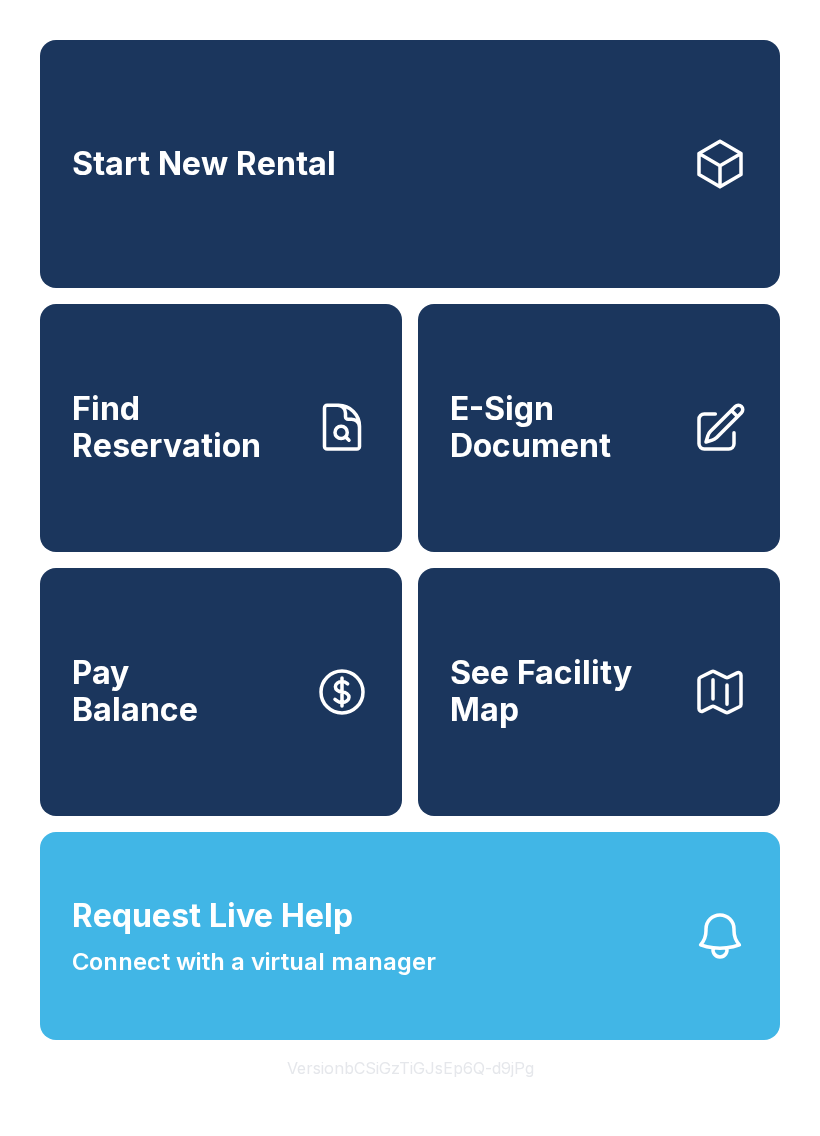 click on "Find Reservation" at bounding box center (185, 427) 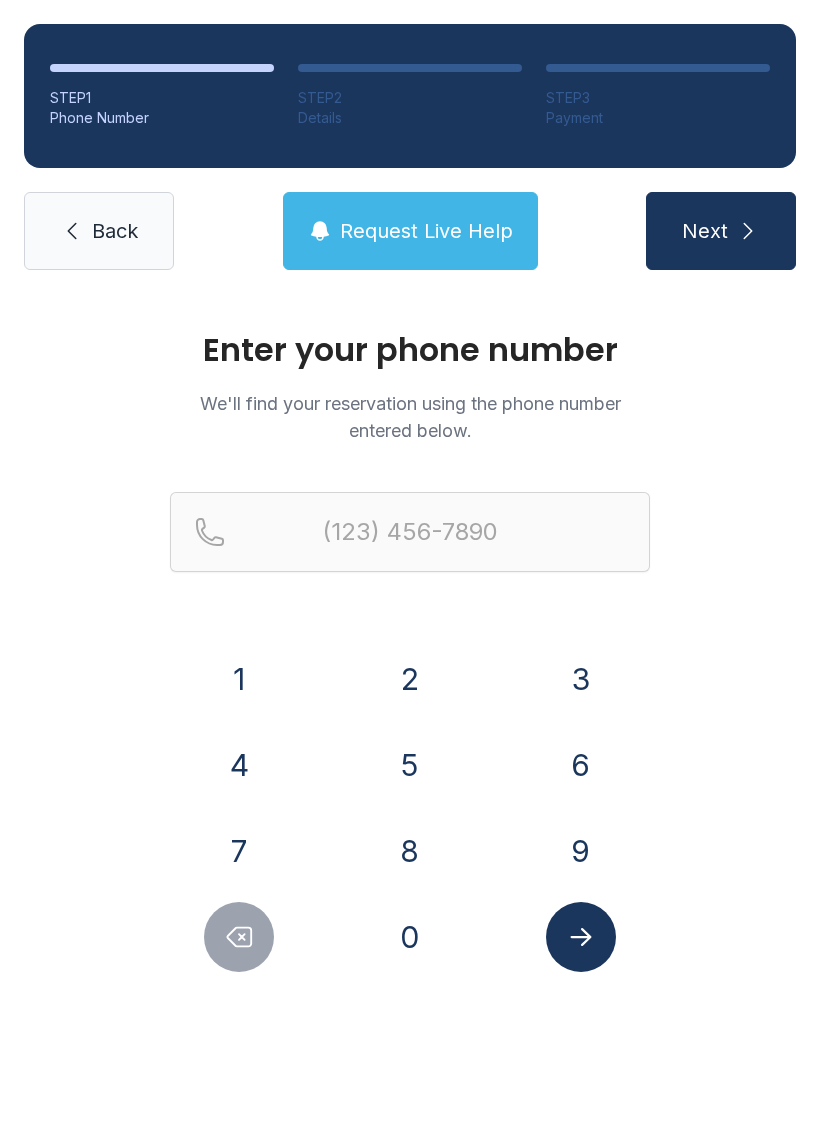 click on "7" at bounding box center (239, 679) 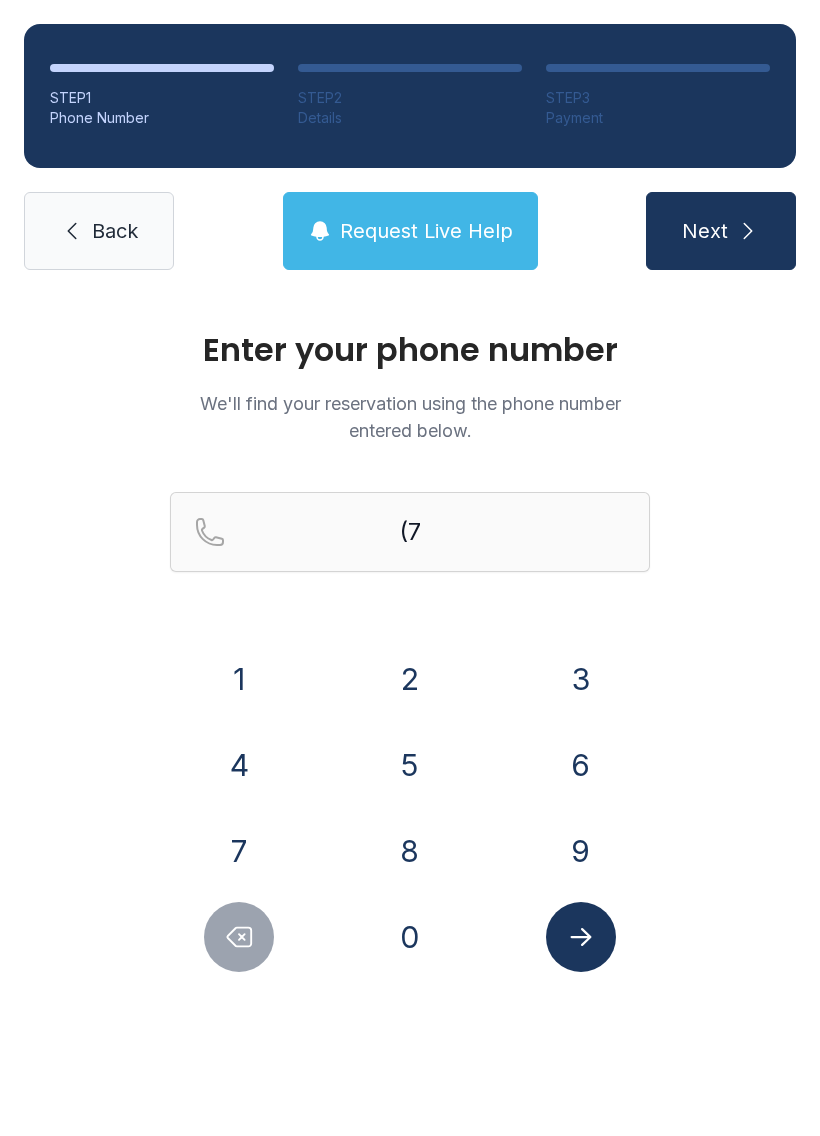 click on "0" at bounding box center (239, 679) 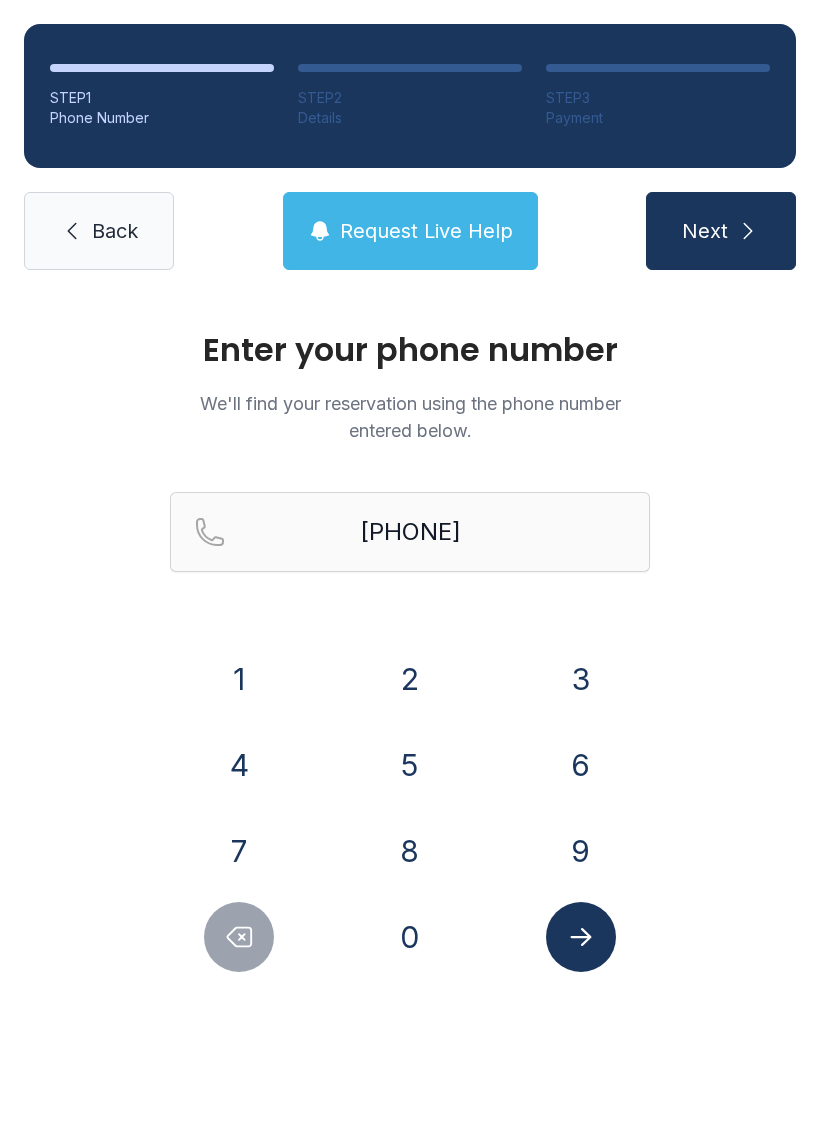 click on "1" at bounding box center (239, 679) 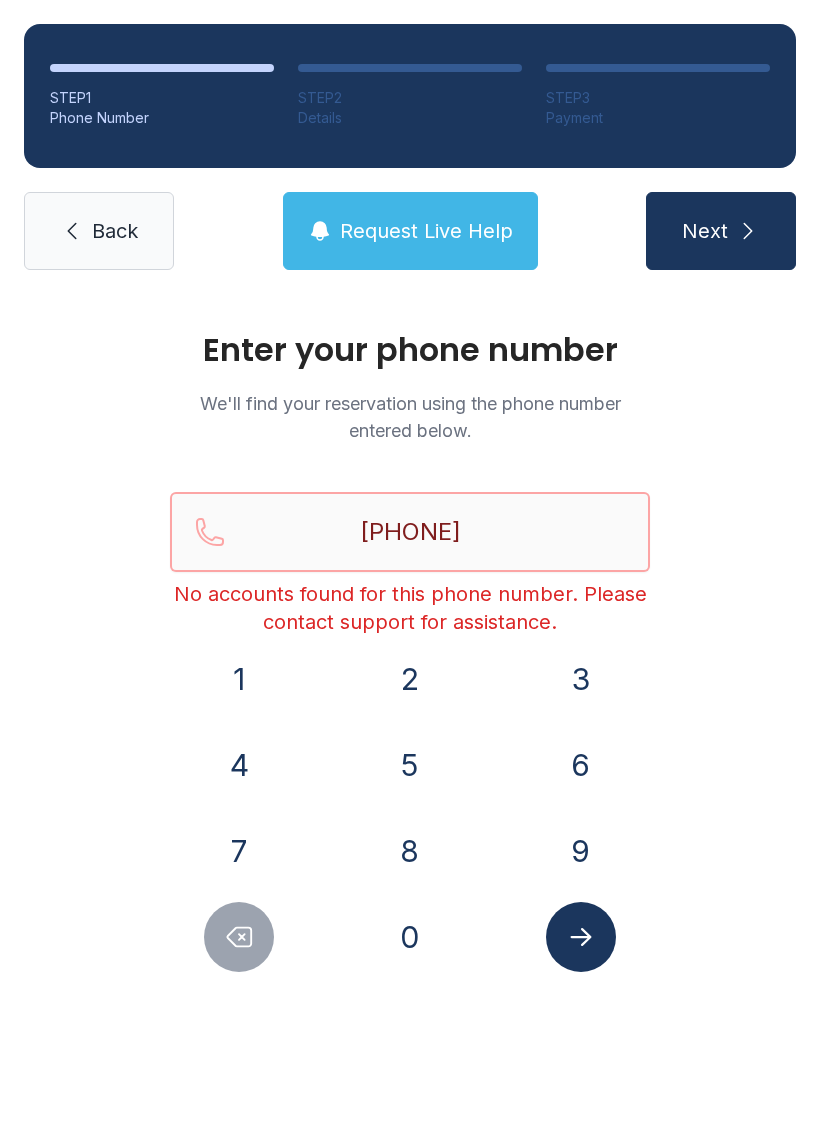 click on "[PHONE]" at bounding box center [410, 532] 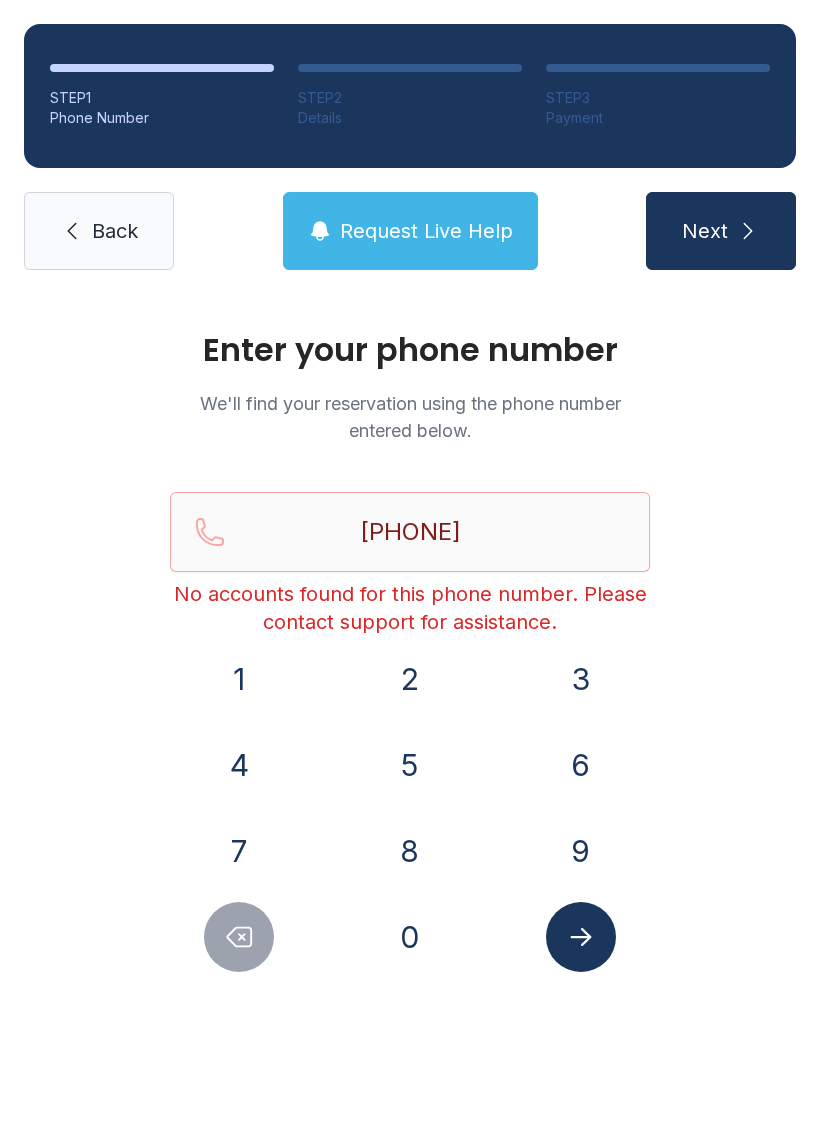 click at bounding box center (72, 231) 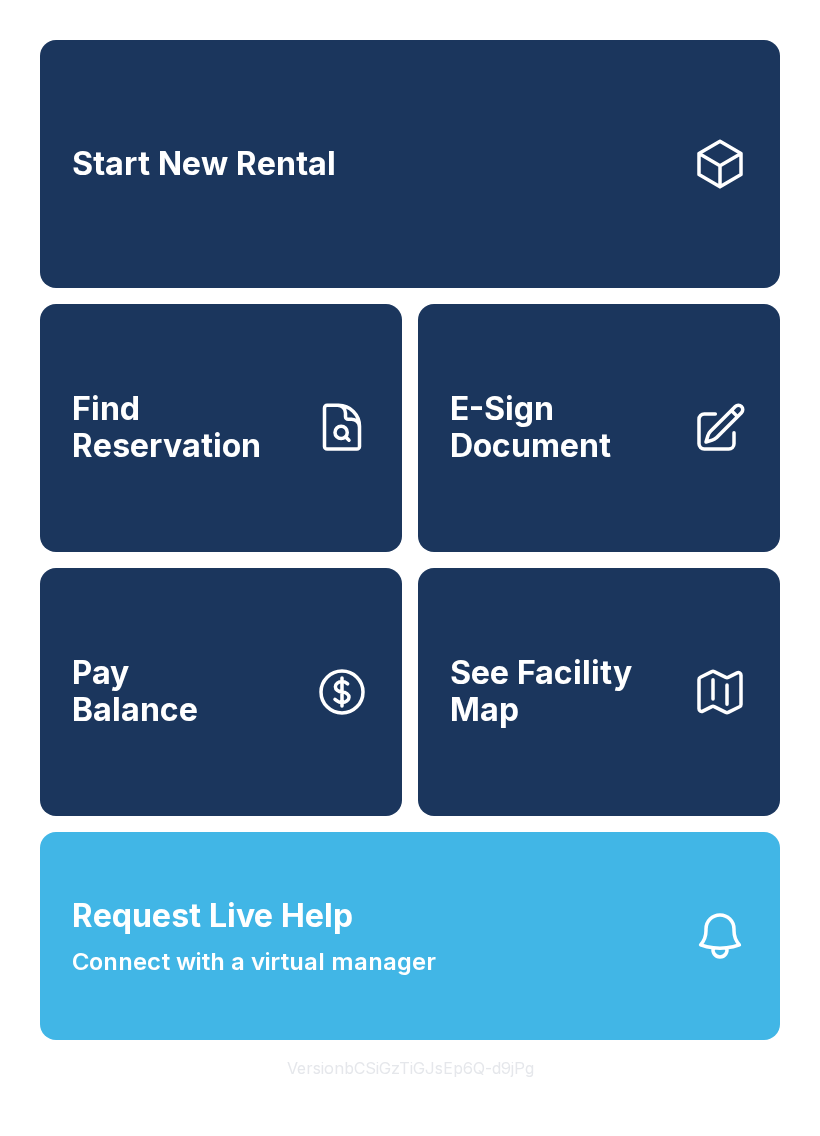 click on "Start New Rental" at bounding box center [410, 164] 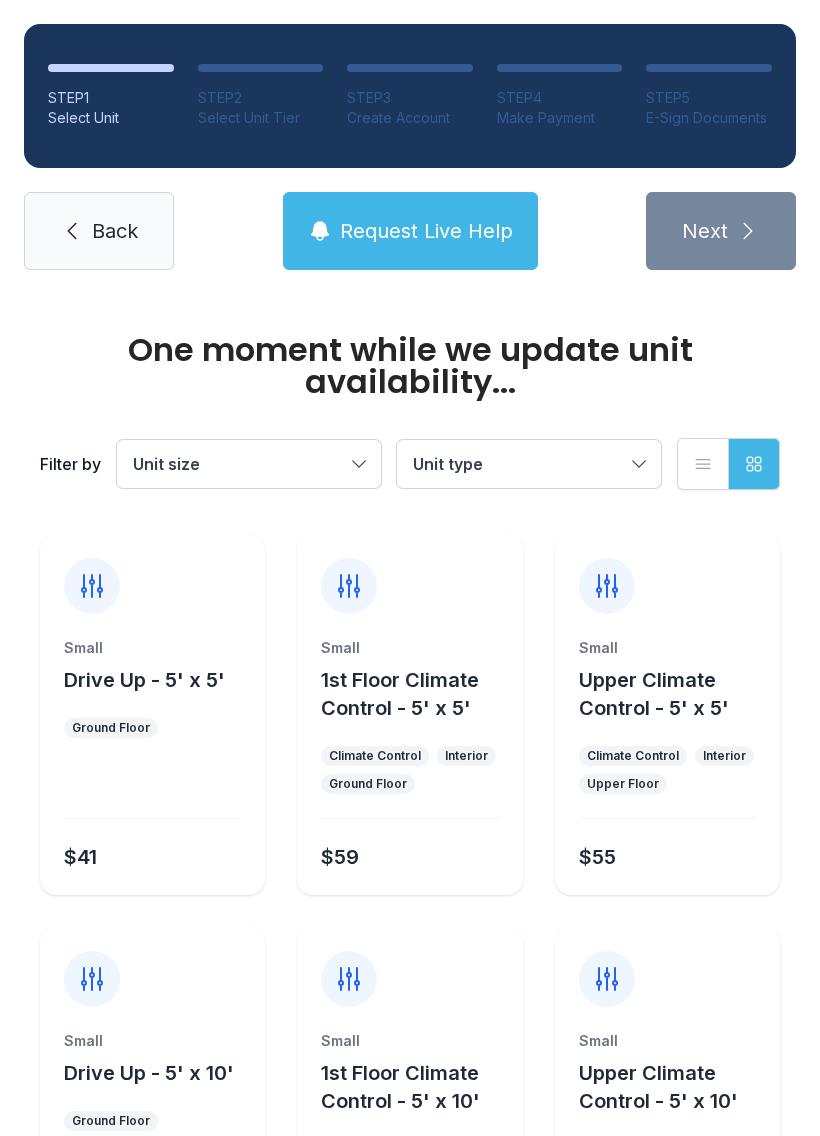 click on "Back" at bounding box center [115, 231] 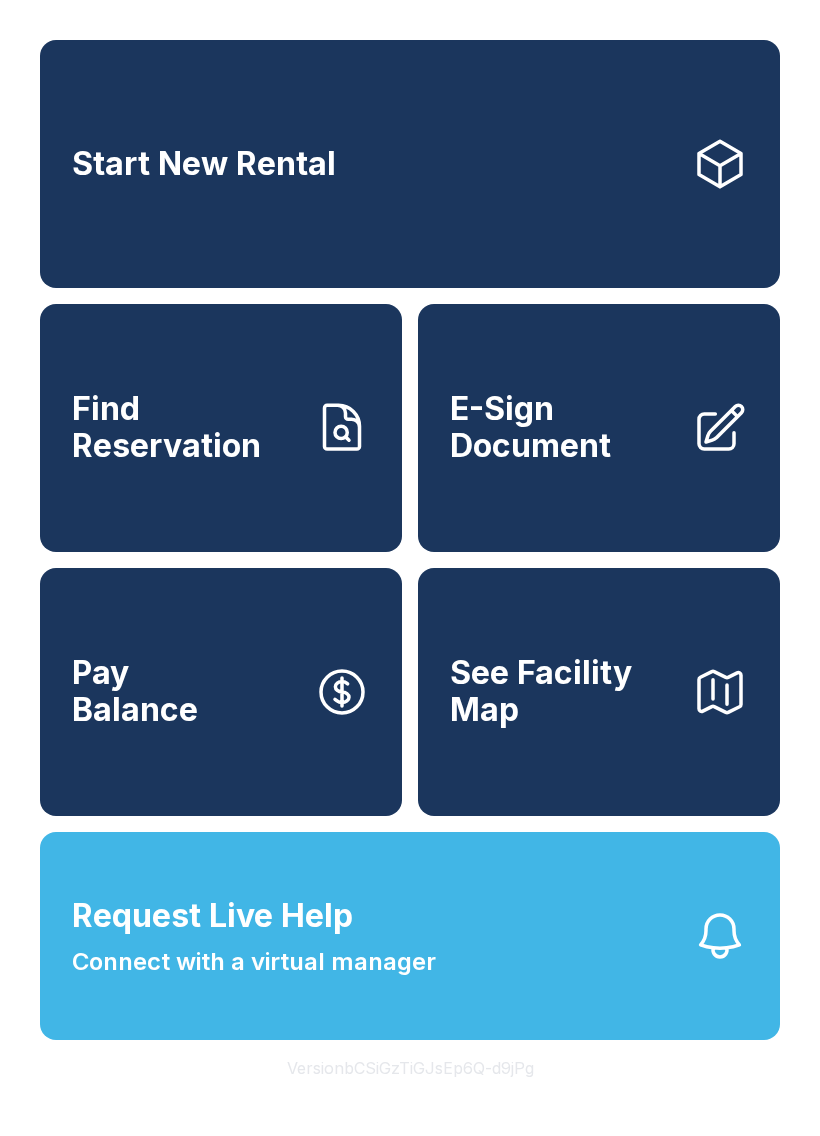 click on "Find Reservation" at bounding box center (185, 427) 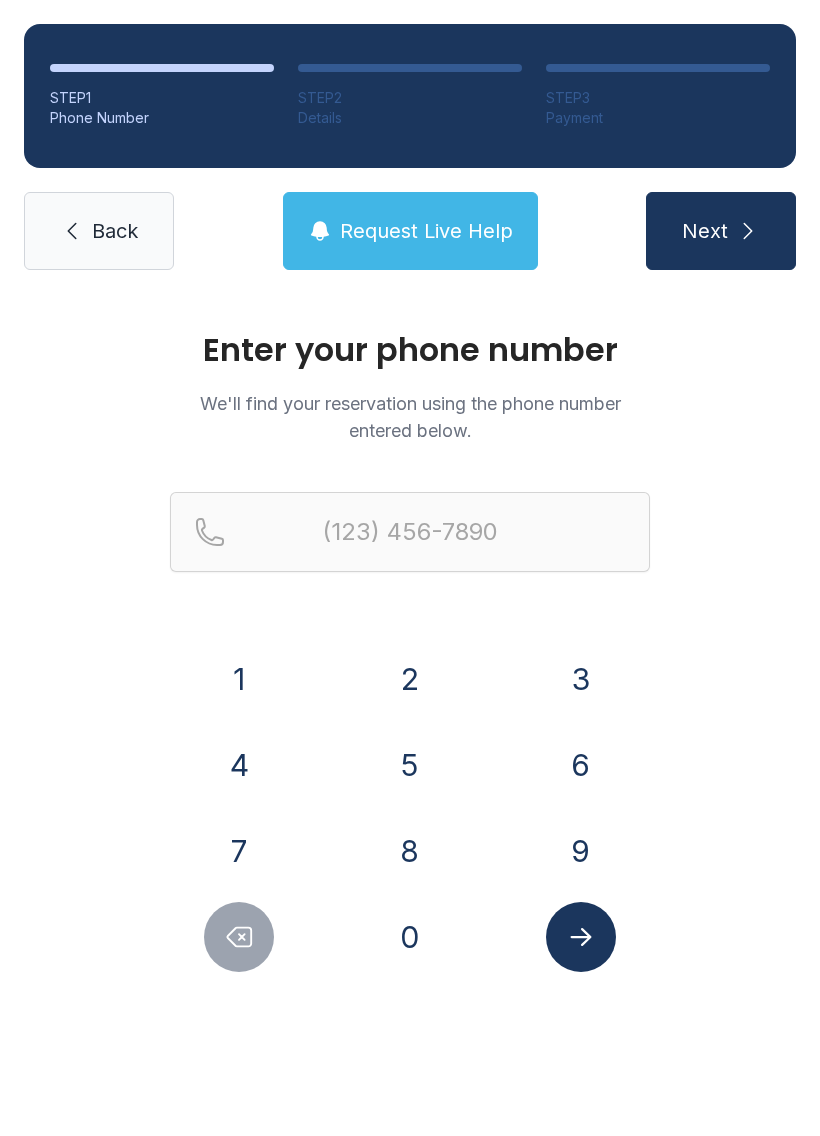 click on "7" at bounding box center (239, 679) 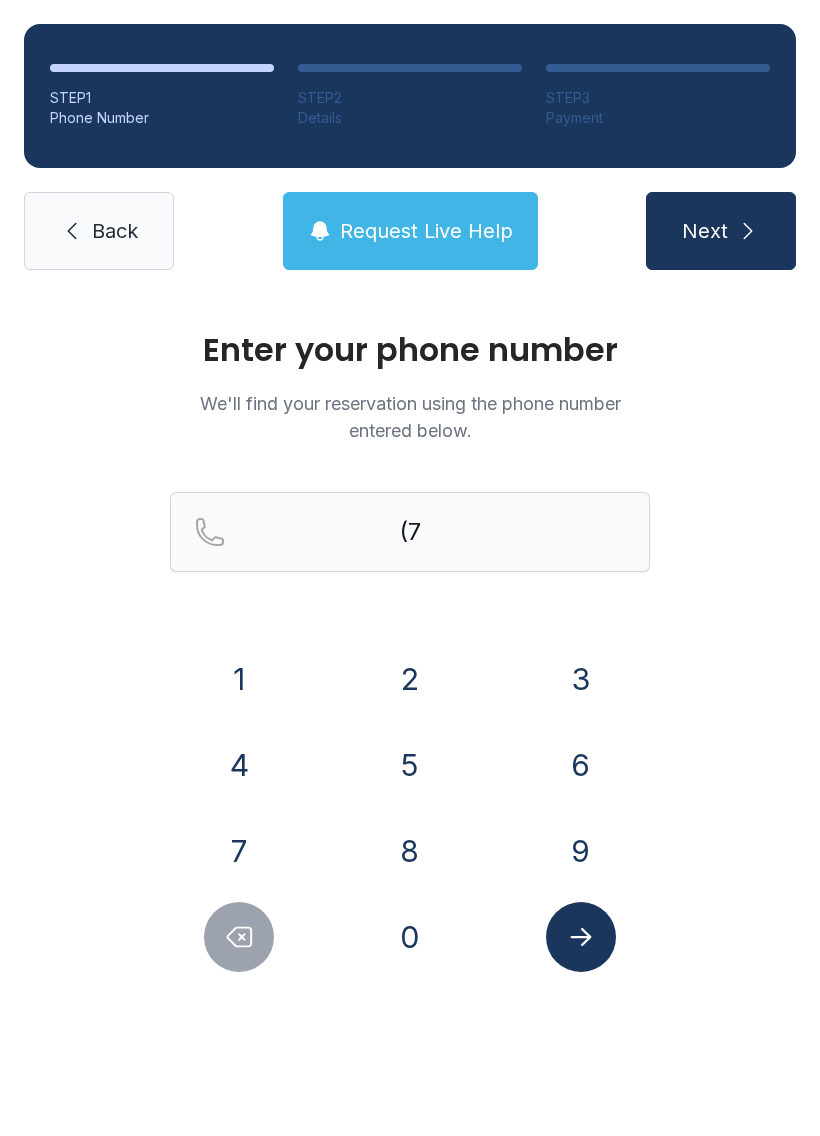 click on "0" at bounding box center (239, 679) 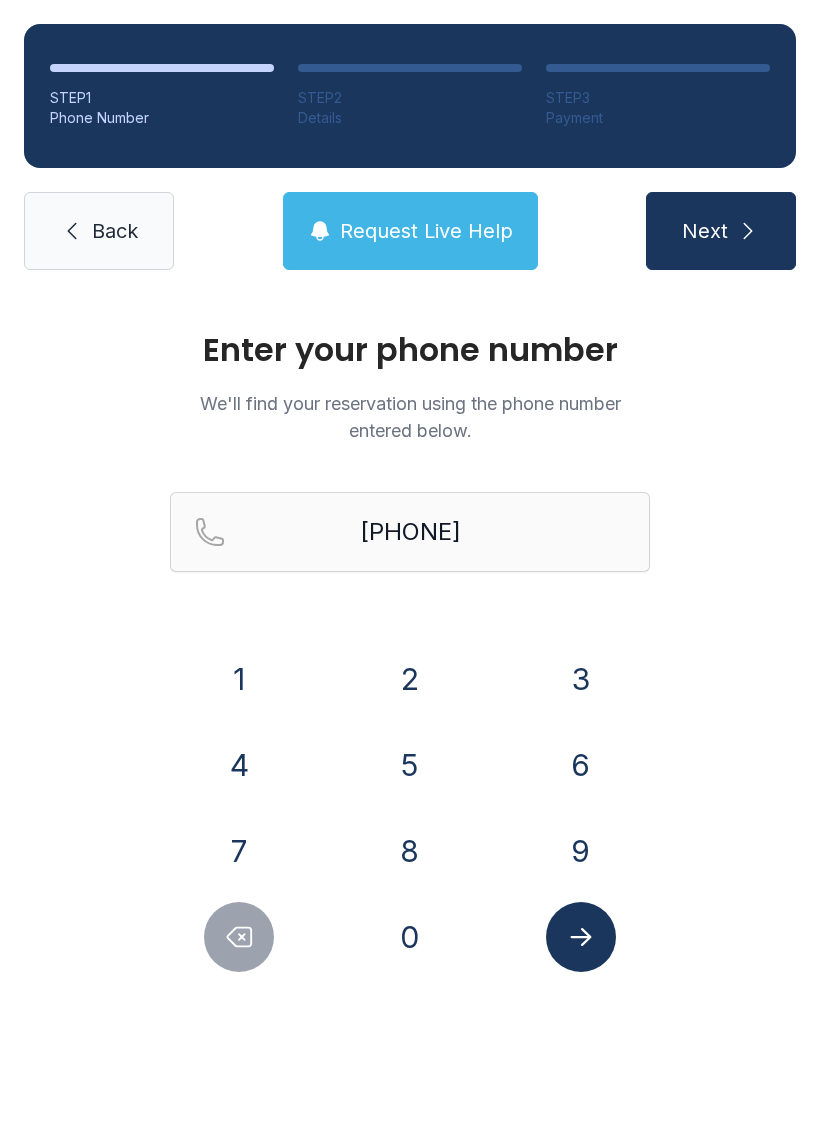 click on "1" at bounding box center (239, 679) 